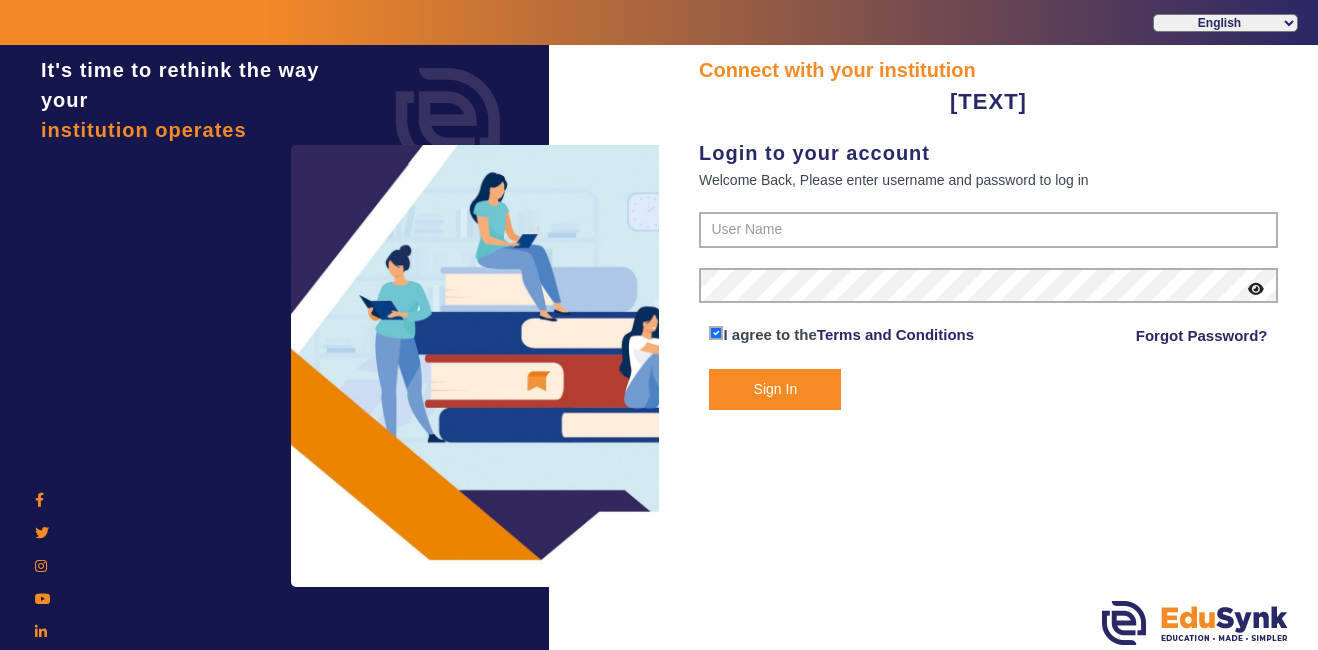 scroll, scrollTop: 0, scrollLeft: 0, axis: both 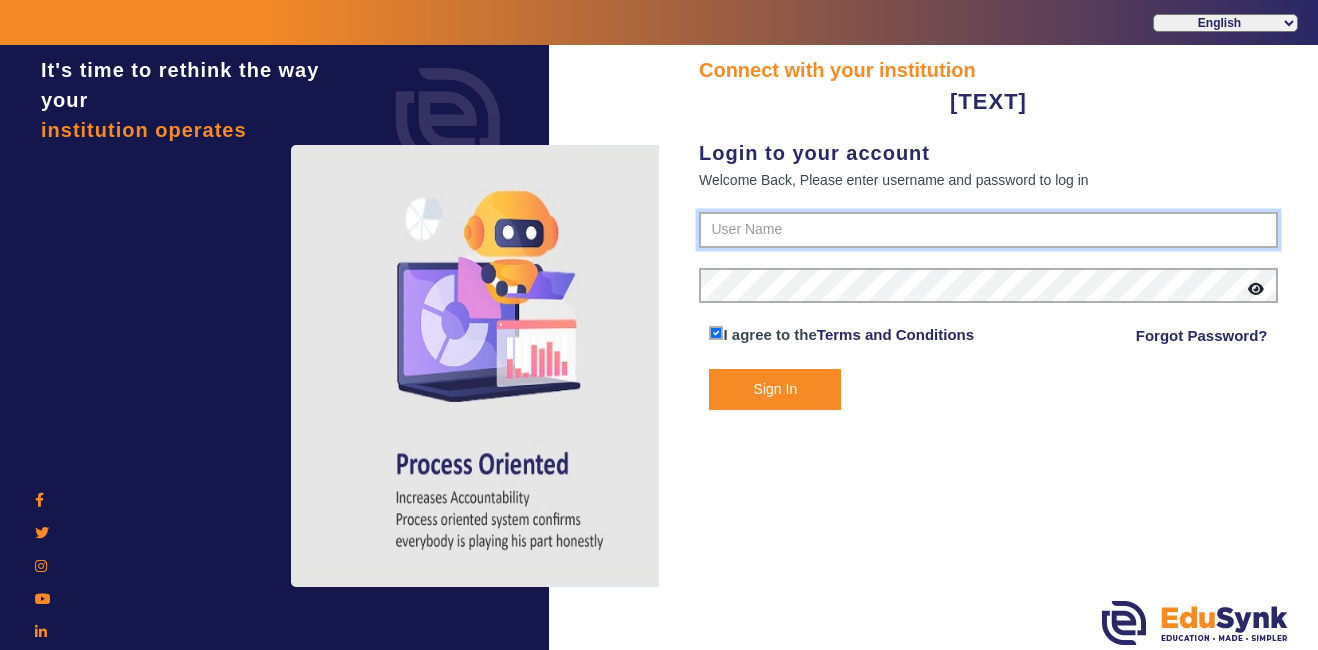 type on "[PHONE]" 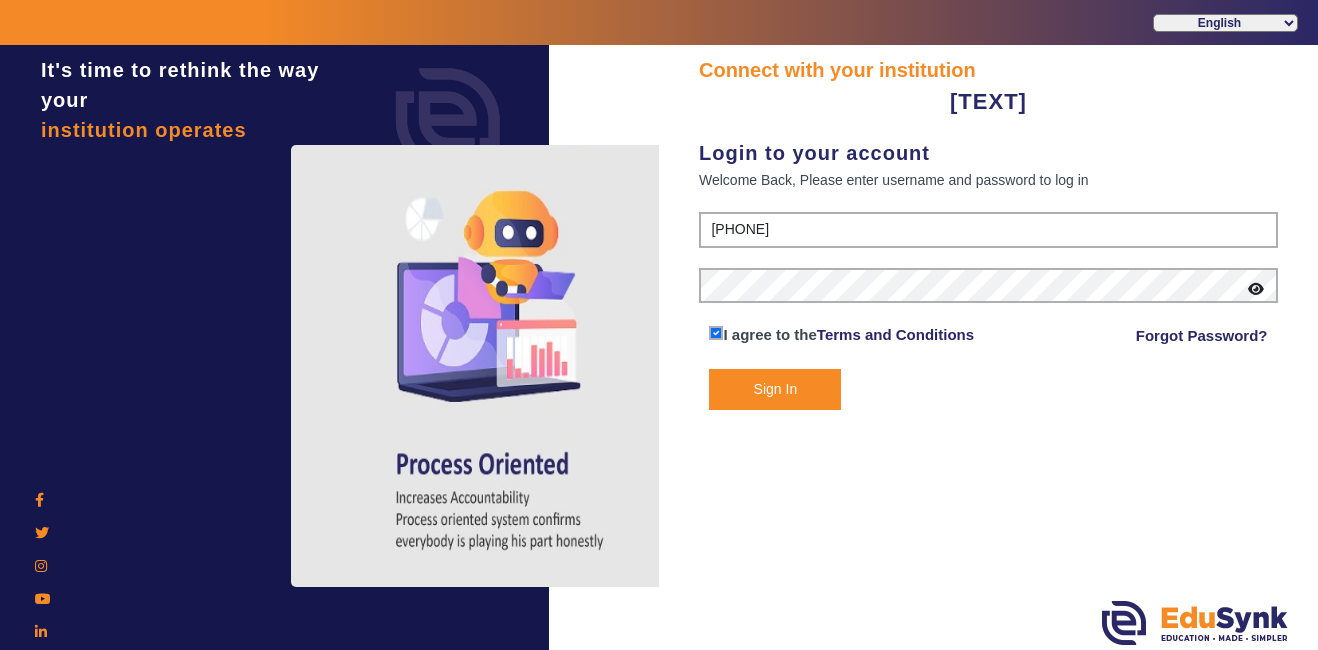 click on "Sign In" 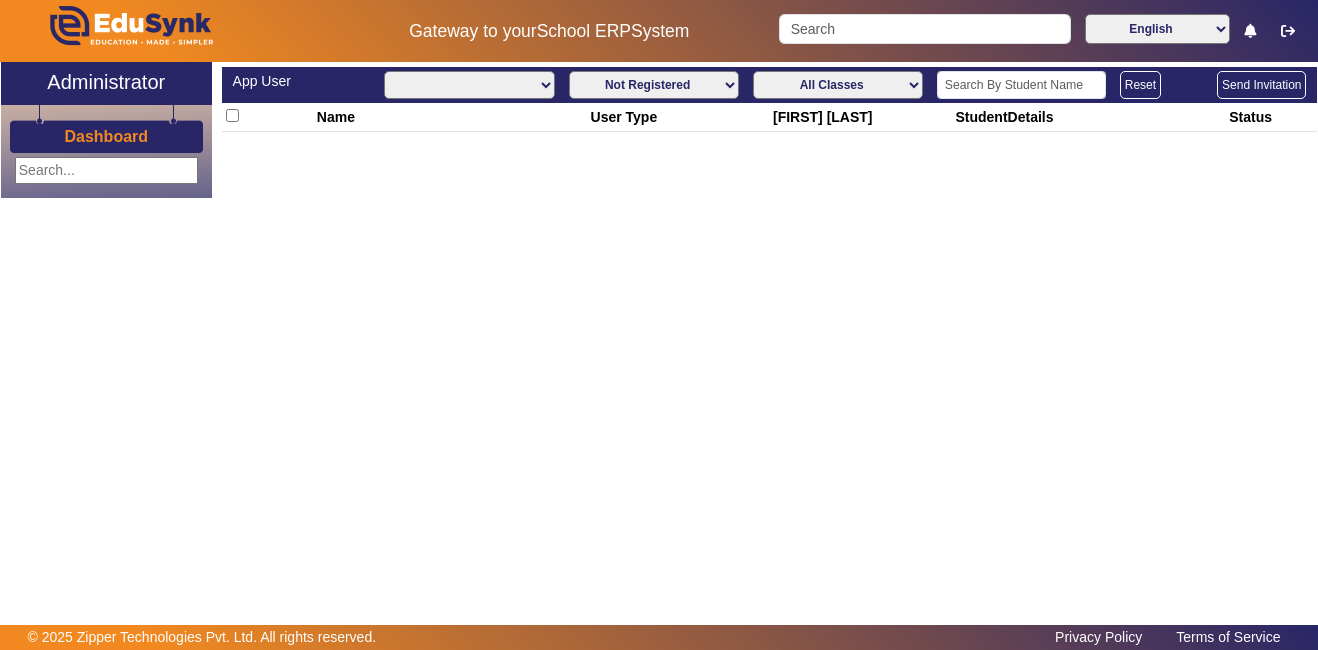 select on "All" 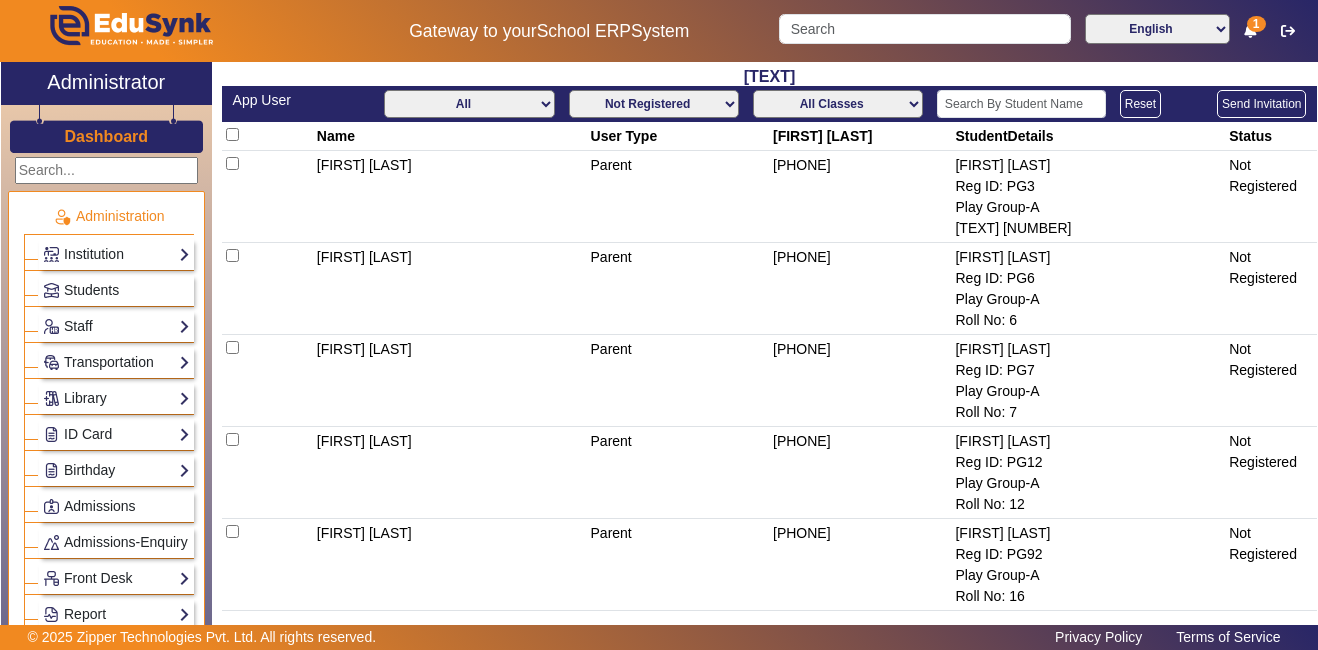 click on "Send Invitation" 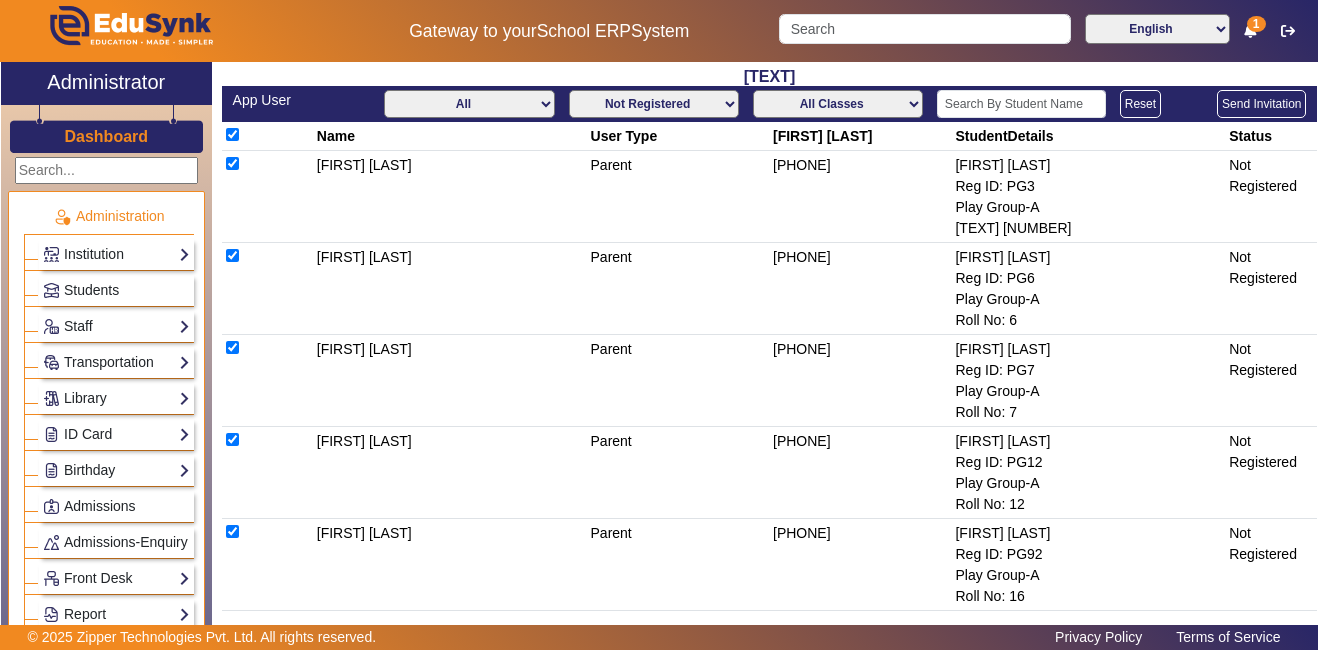 checkbox on "true" 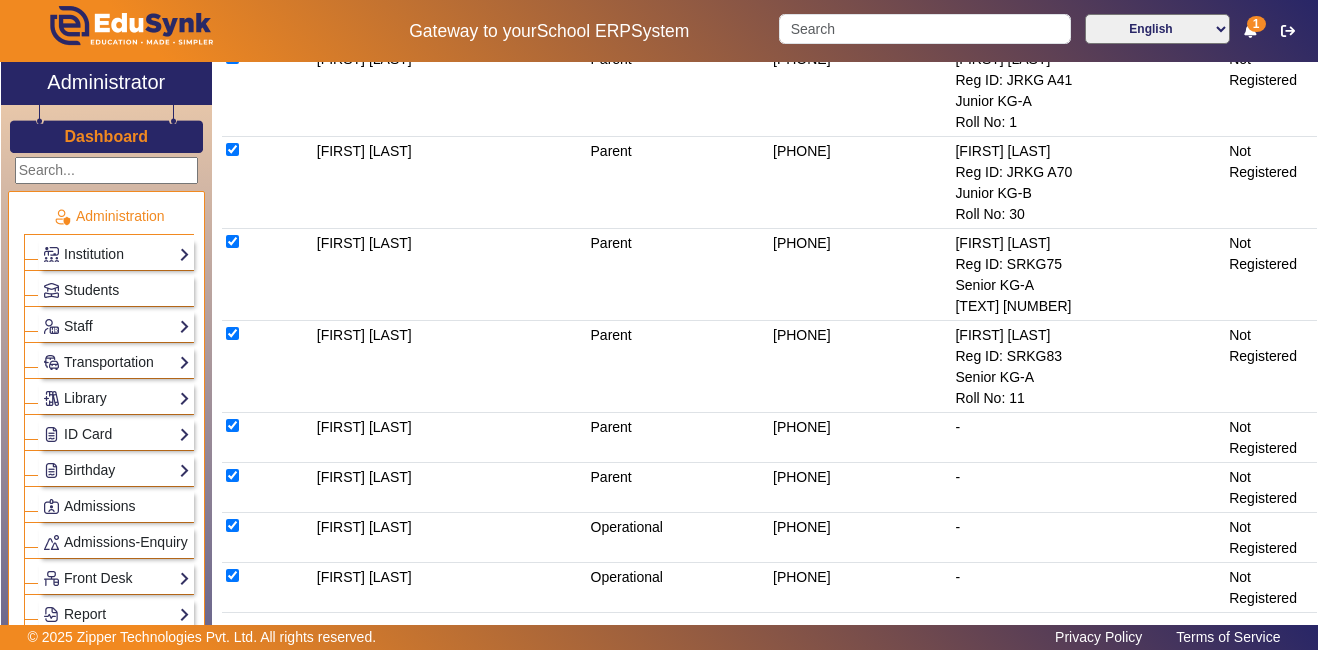 scroll, scrollTop: 2355, scrollLeft: 0, axis: vertical 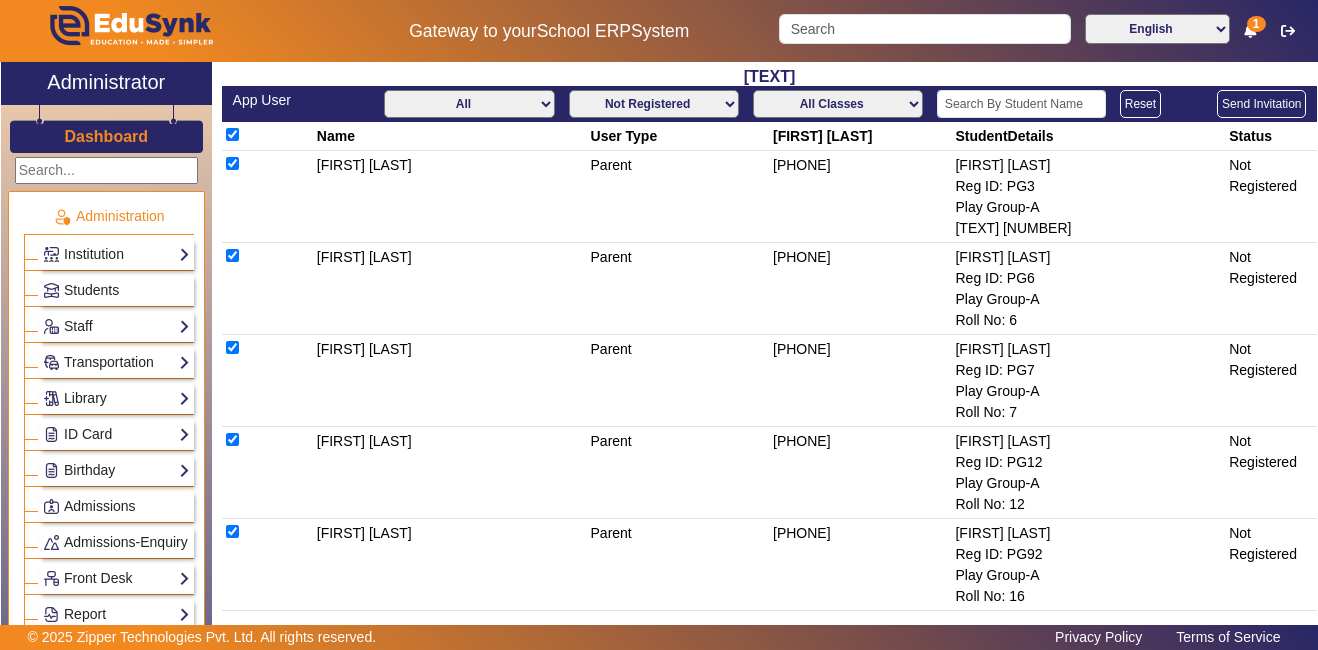click on "Send Invitation" 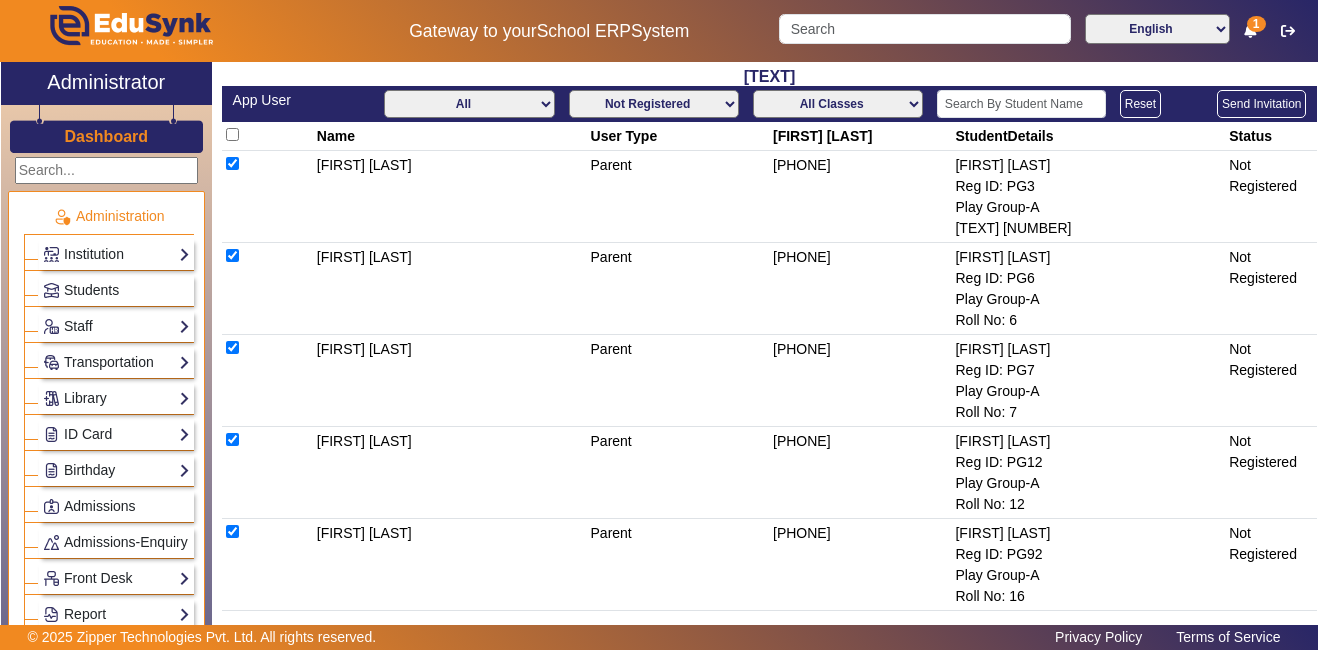 checkbox on "false" 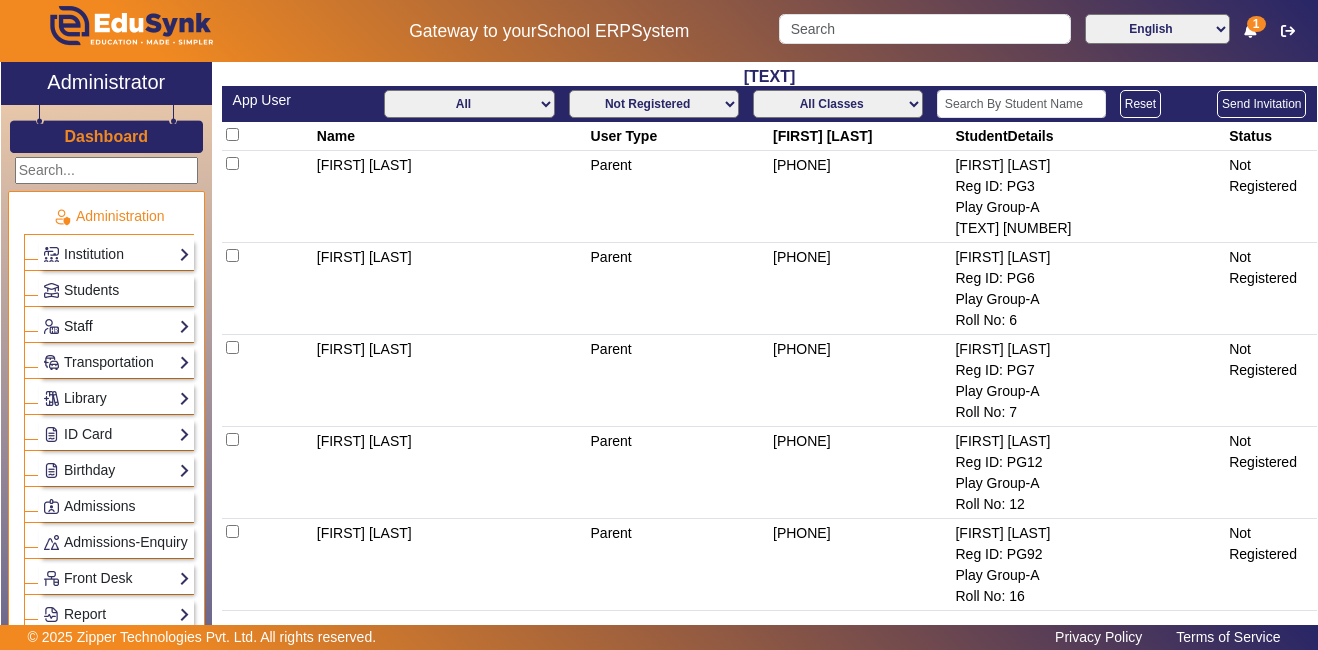 click on "Staff" 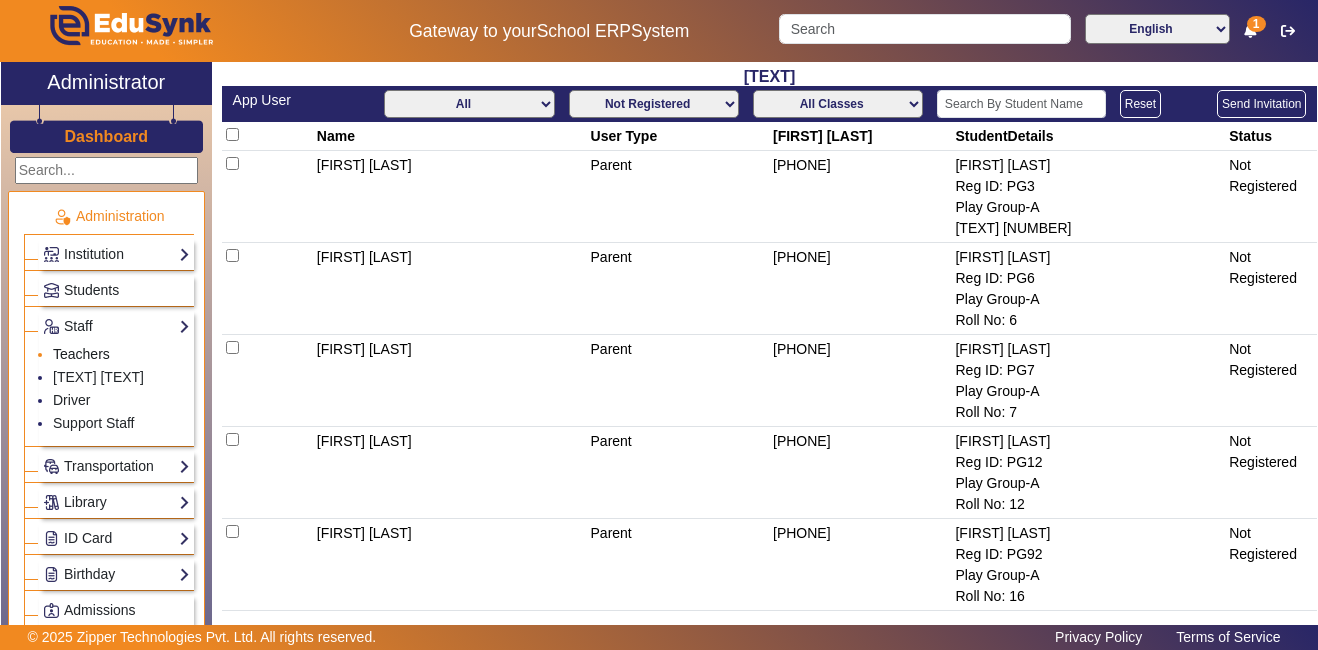 click on "Teachers" 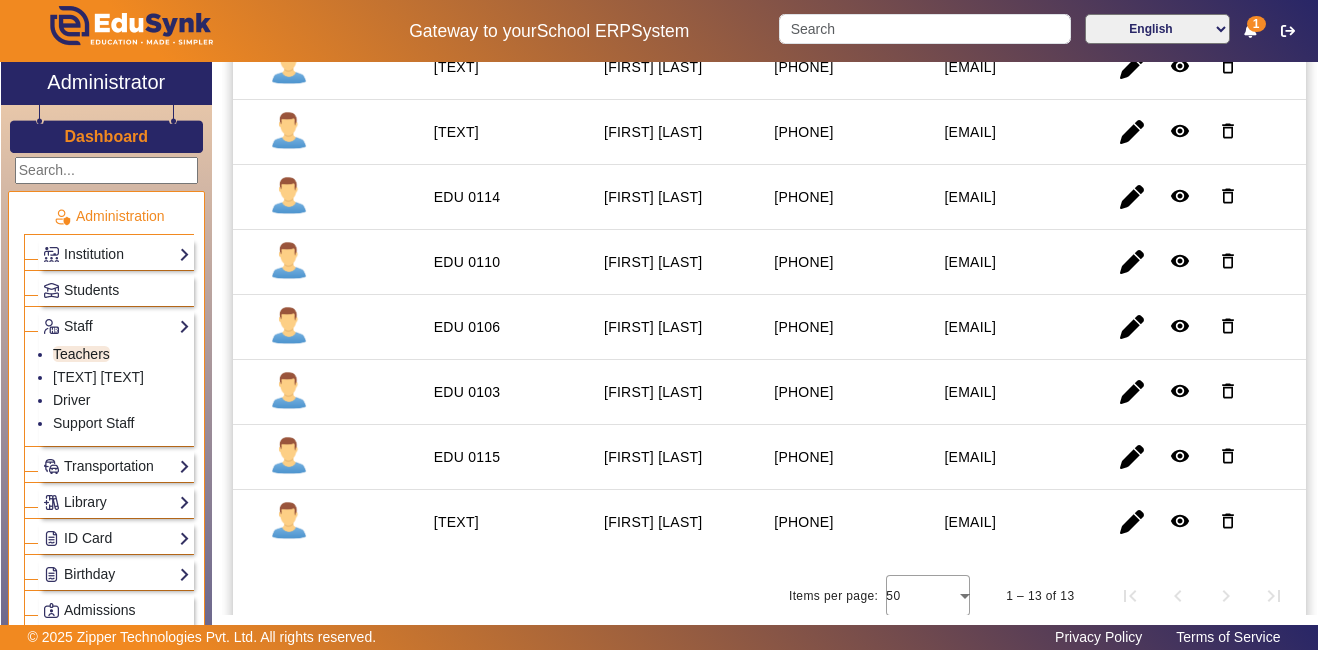 scroll, scrollTop: 502, scrollLeft: 0, axis: vertical 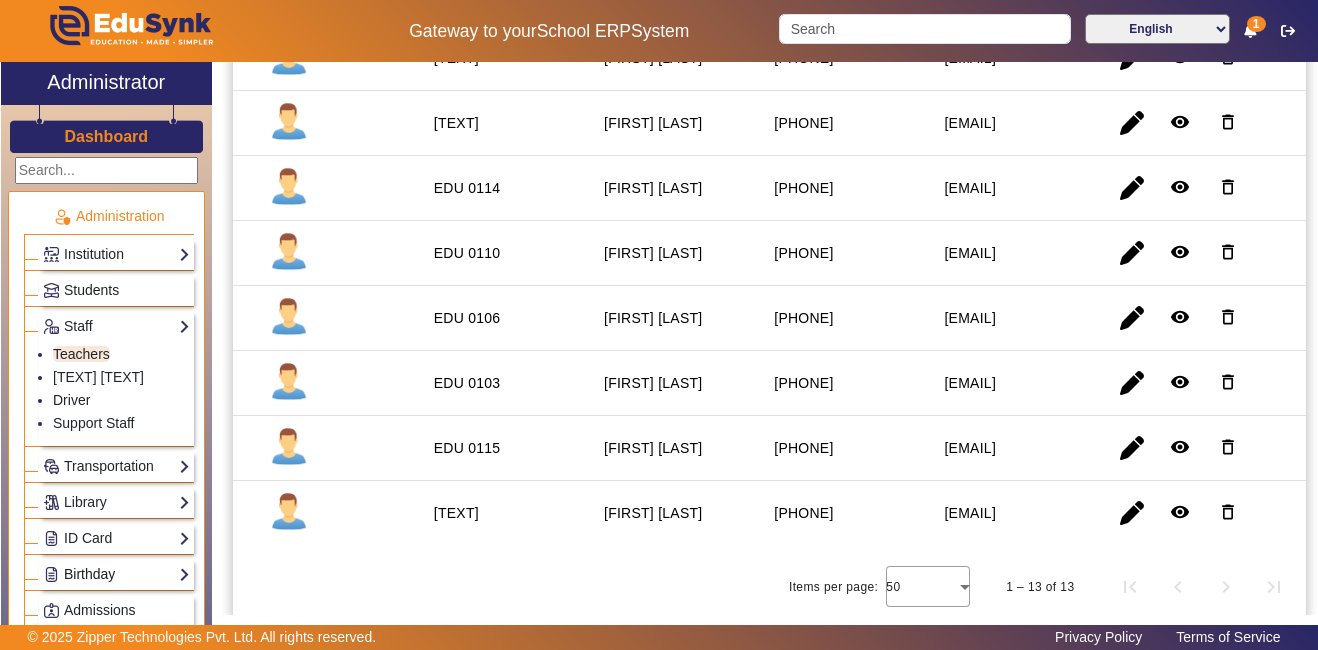 click on "Birthday" 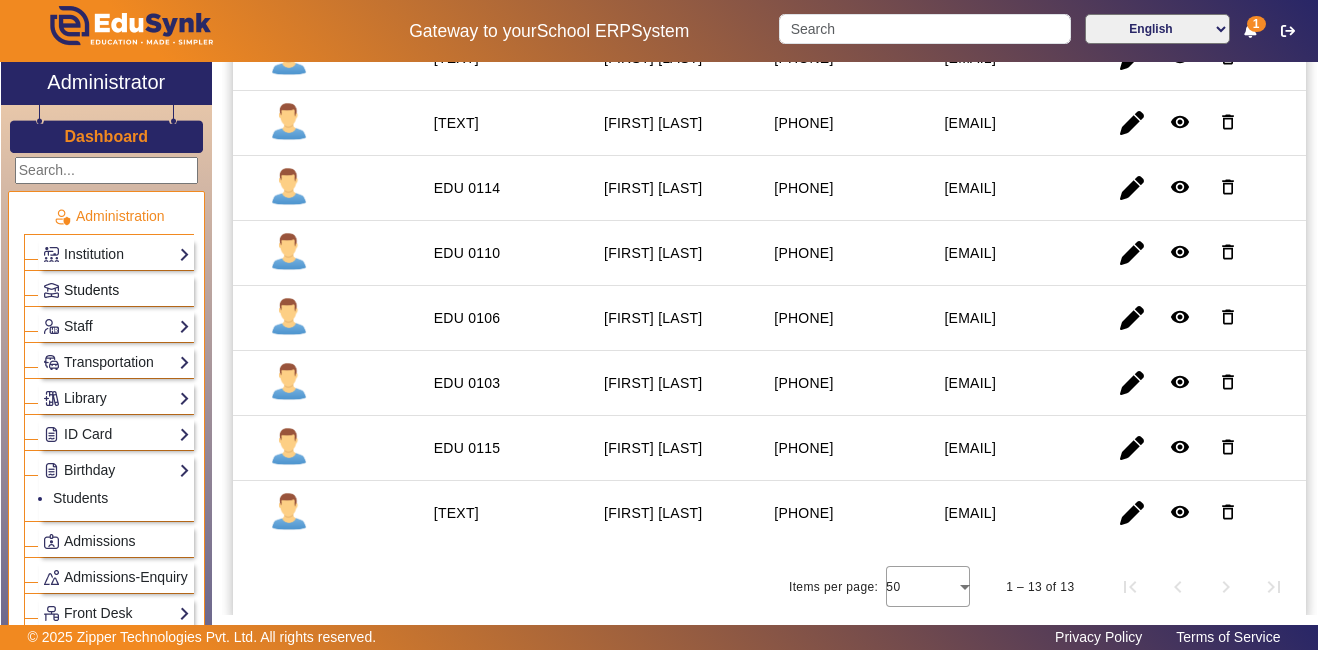 click on "Students" 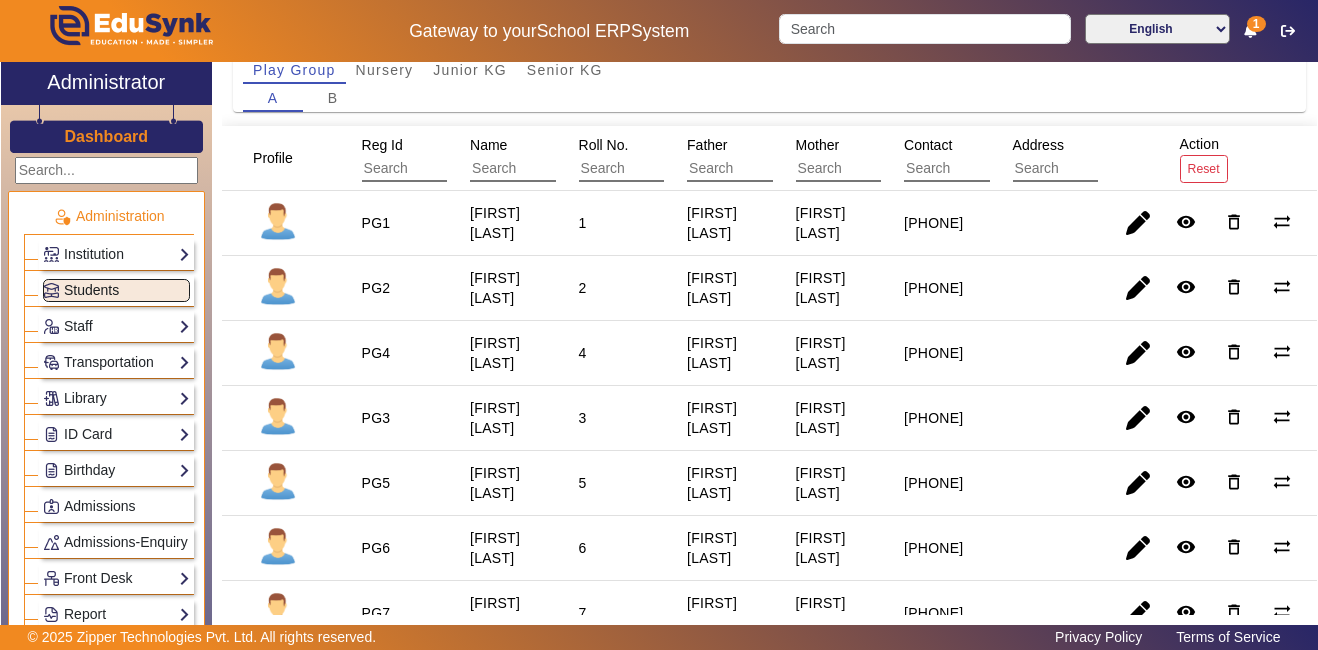 scroll, scrollTop: 0, scrollLeft: 0, axis: both 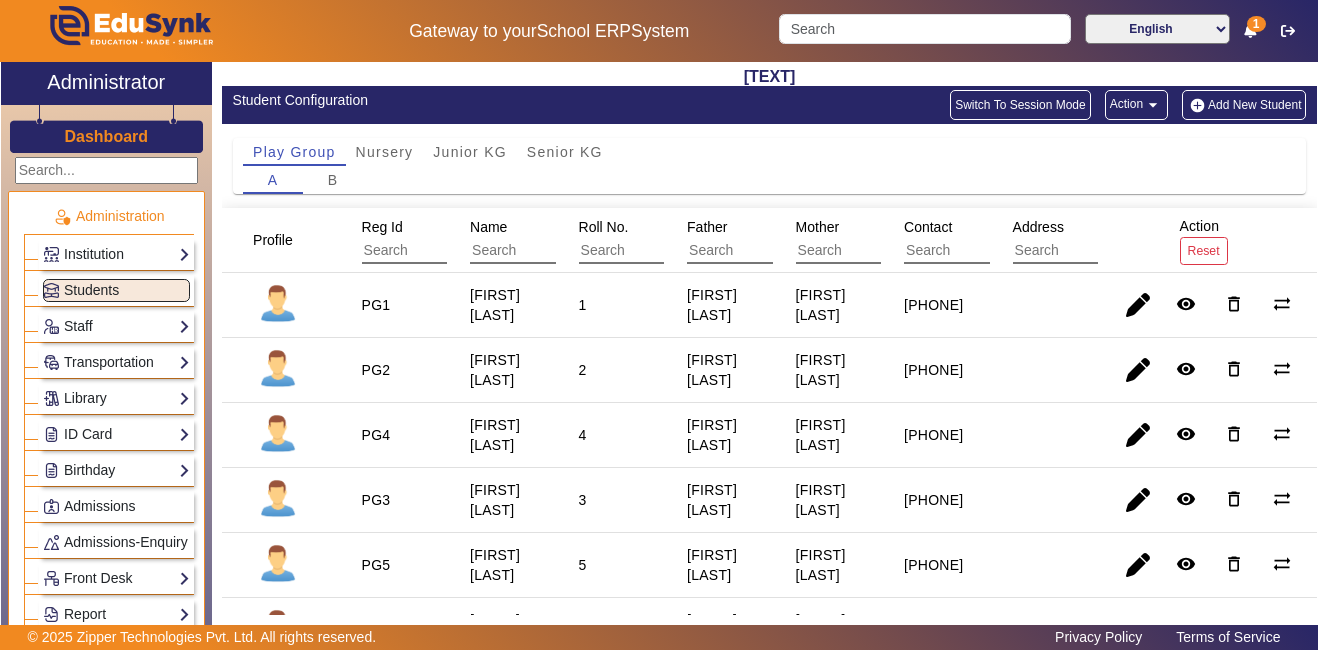 click on "Add New Student" 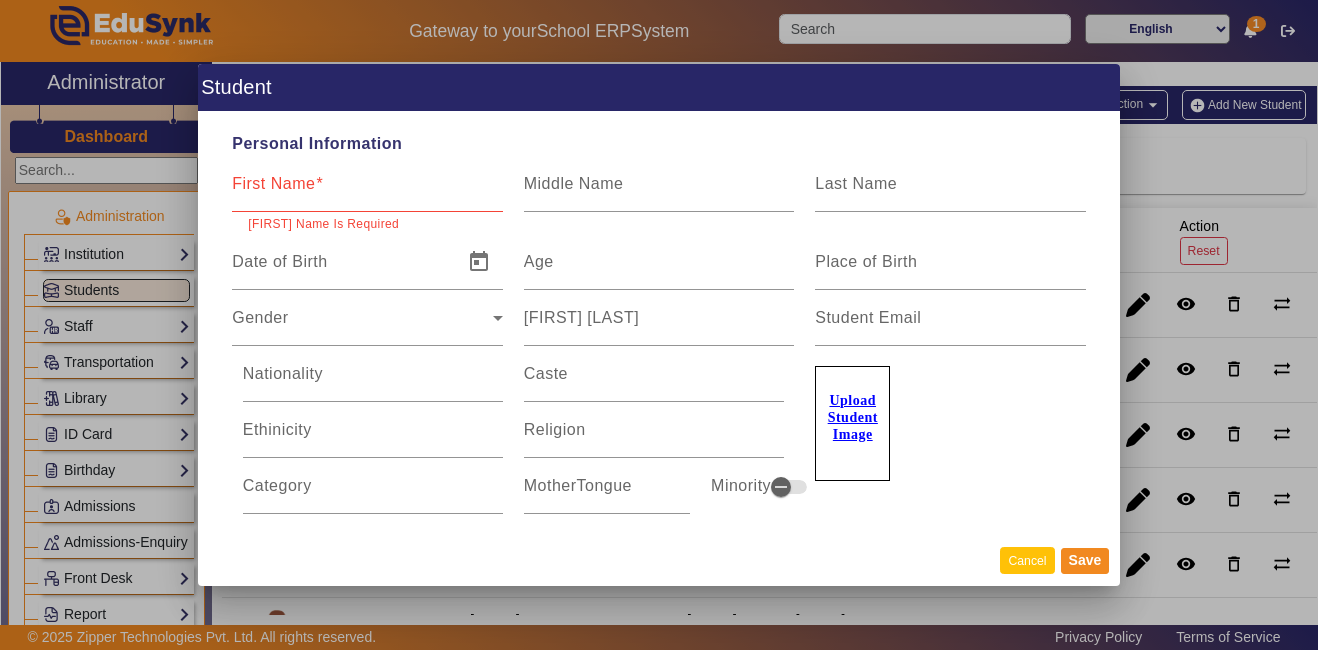 click on "Cancel" at bounding box center [1027, 560] 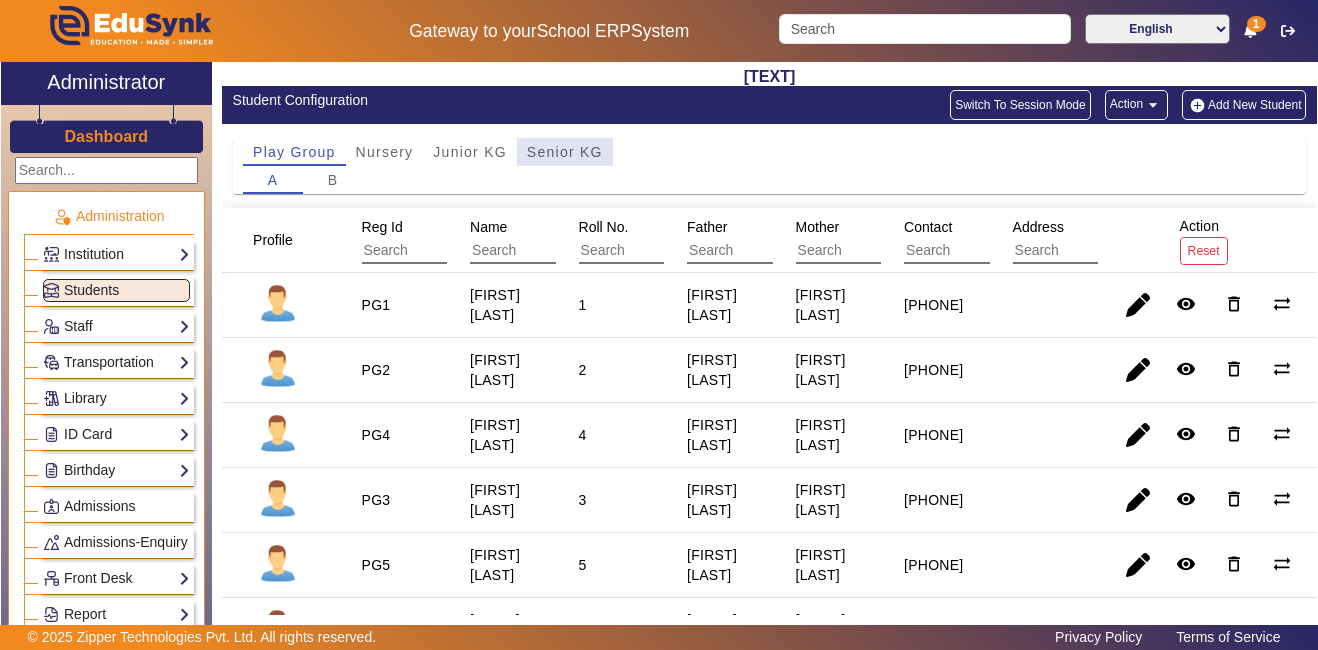click on "Senior KG" at bounding box center [565, 152] 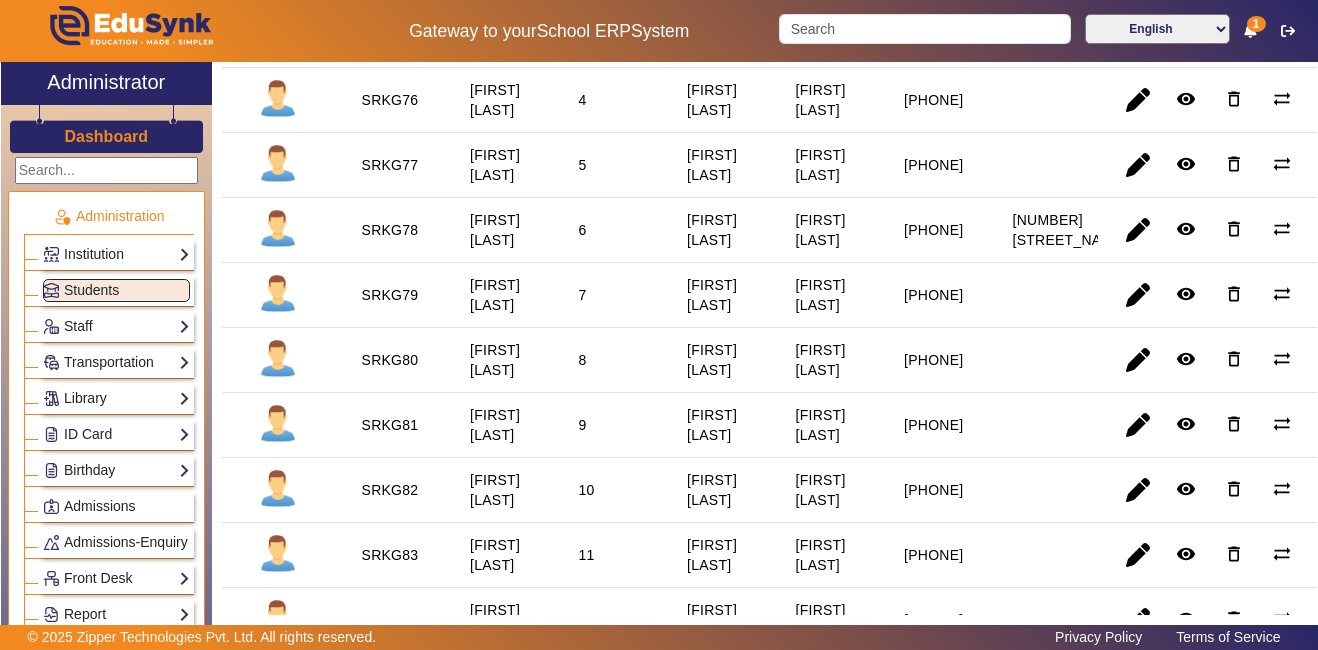 scroll, scrollTop: 507, scrollLeft: 0, axis: vertical 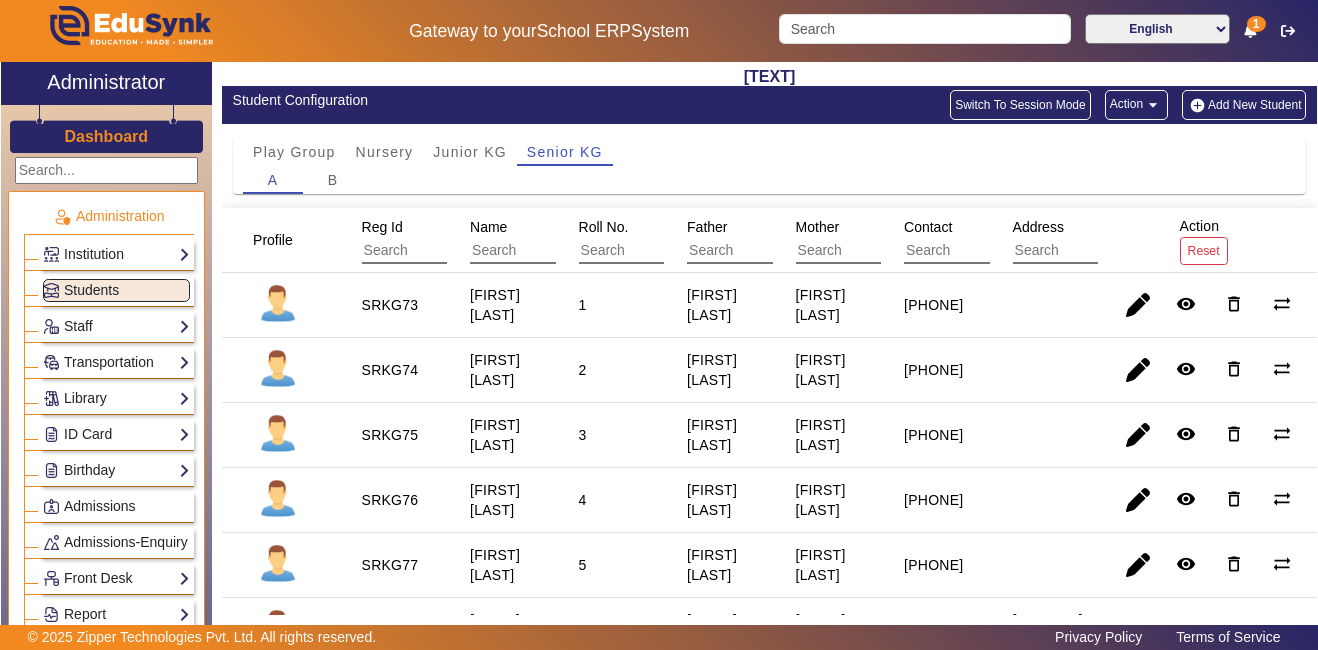 click on "Add New Student" 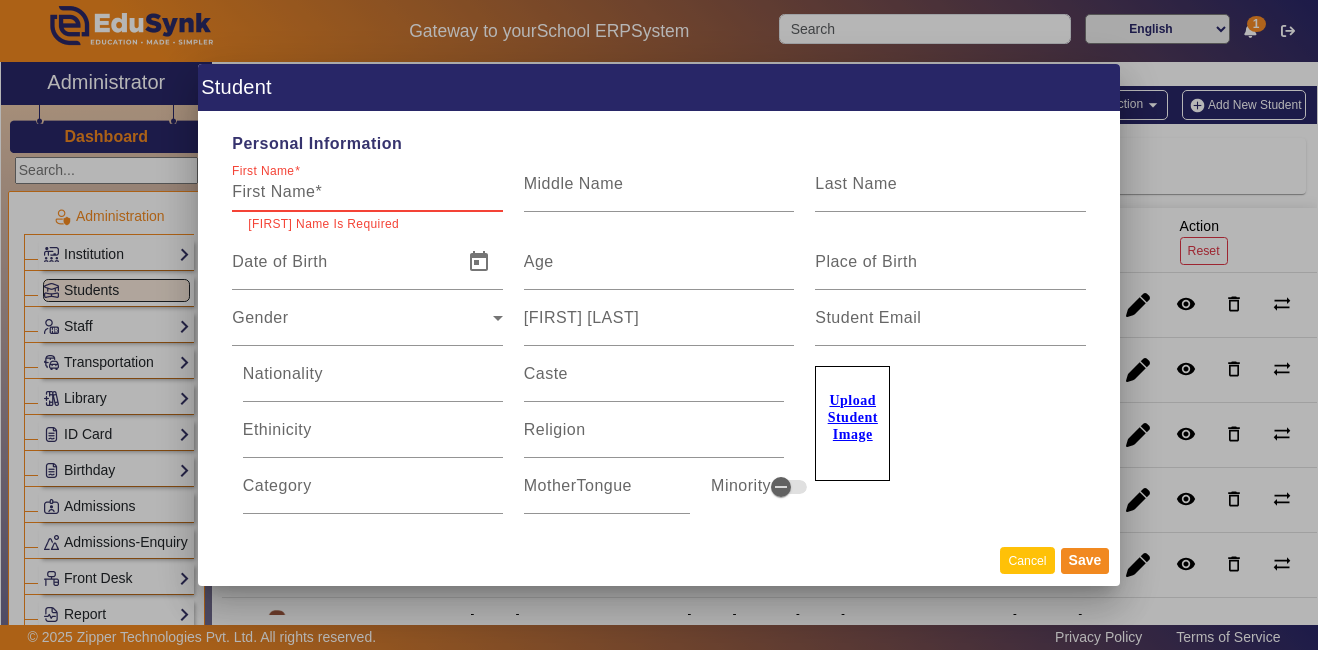click on "Cancel" at bounding box center [1027, 560] 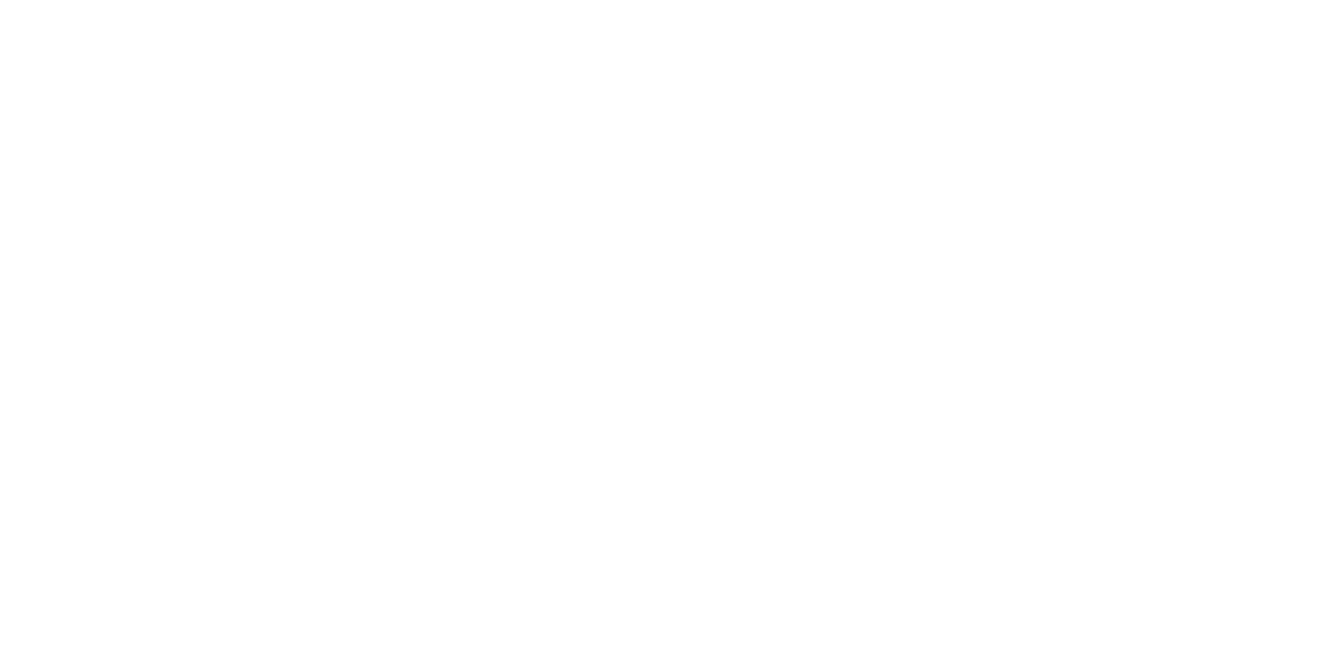 scroll, scrollTop: 0, scrollLeft: 0, axis: both 